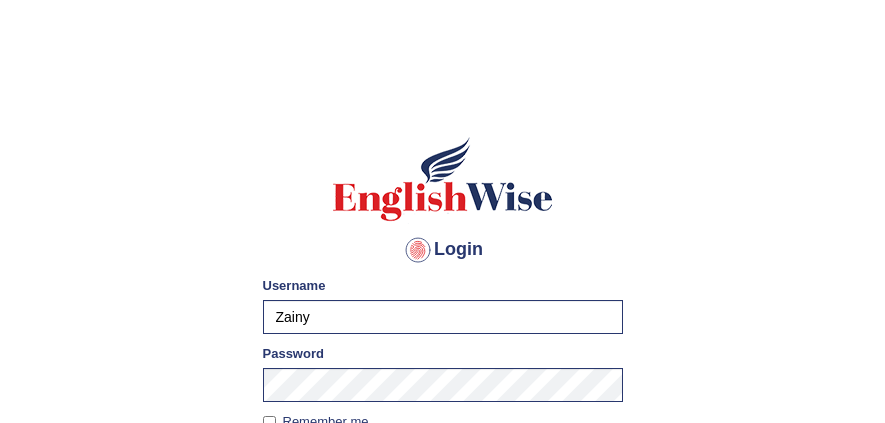 scroll, scrollTop: 178, scrollLeft: 0, axis: vertical 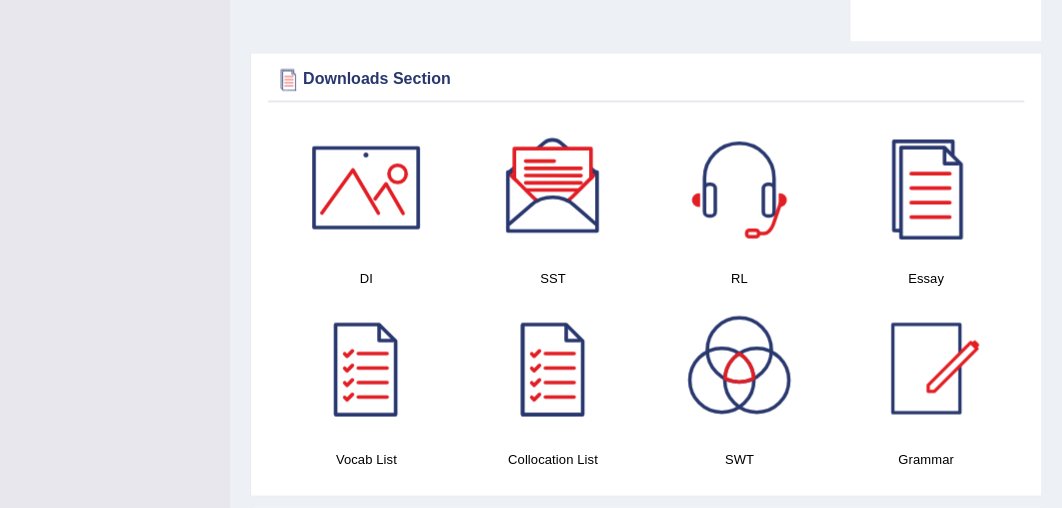 click at bounding box center (553, 187) 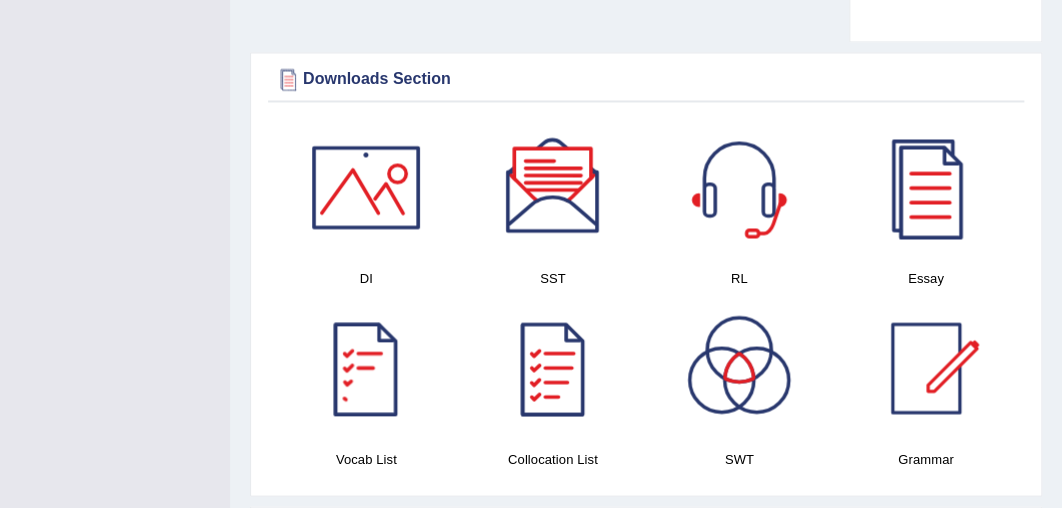 click at bounding box center [366, 368] 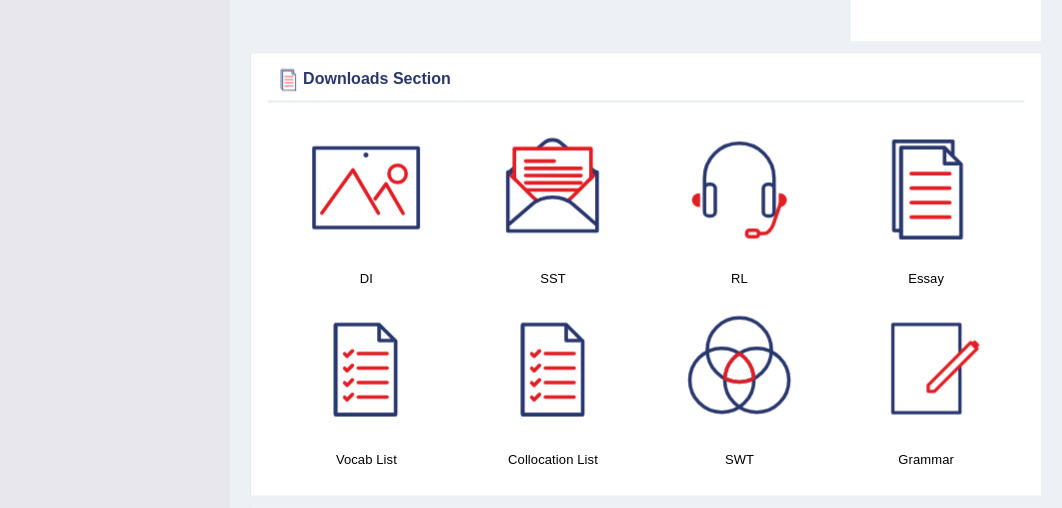 click at bounding box center (553, 368) 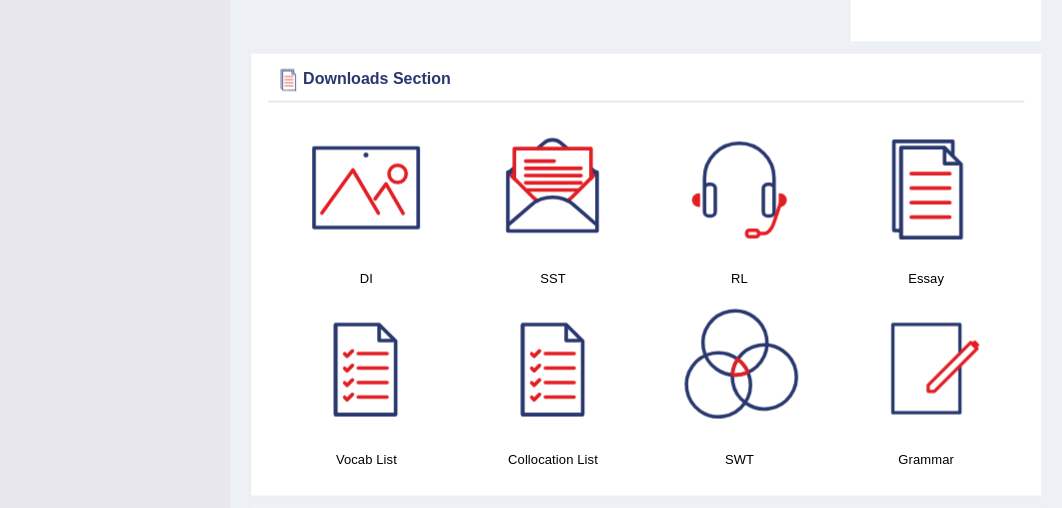 click at bounding box center (739, 368) 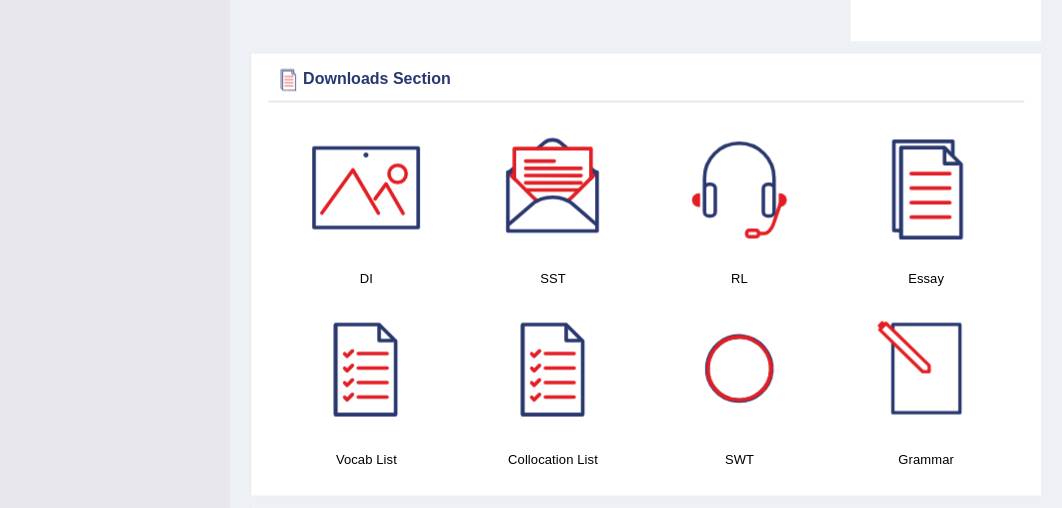 click at bounding box center [926, 368] 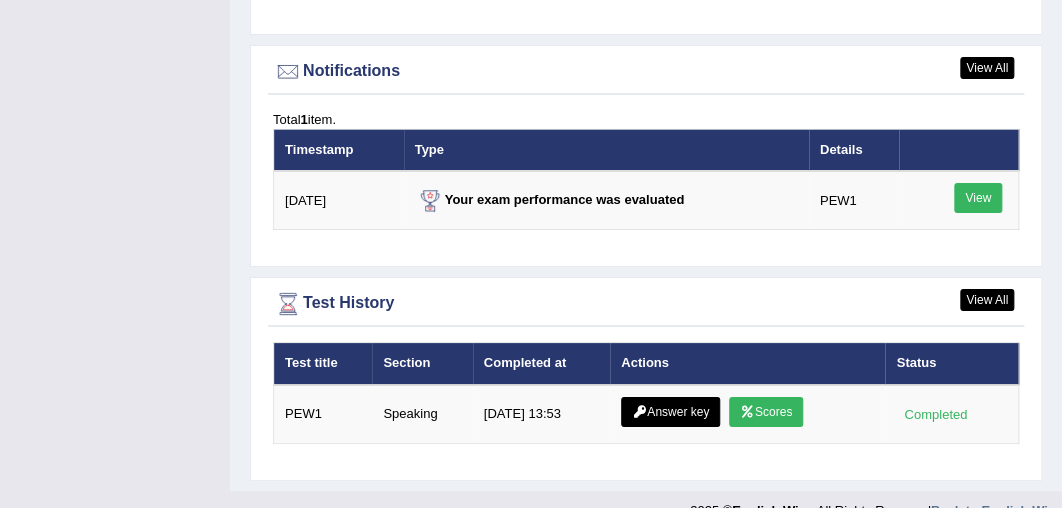 scroll, scrollTop: 2482, scrollLeft: 0, axis: vertical 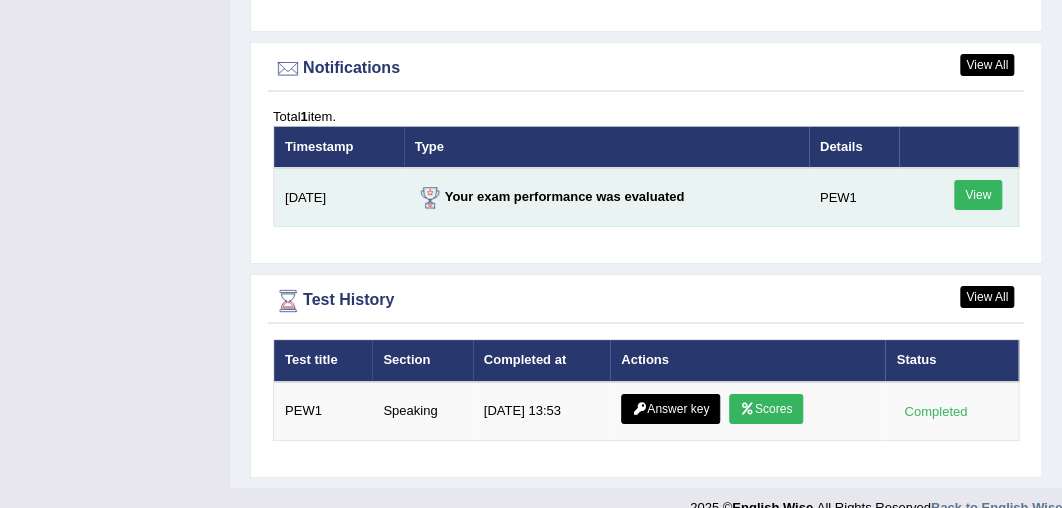 click on "View" at bounding box center [978, 195] 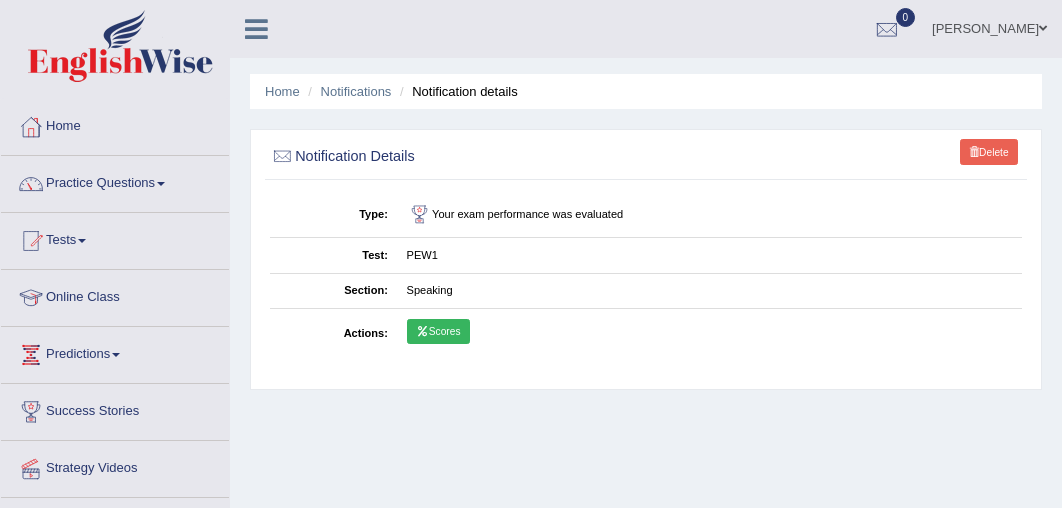 scroll, scrollTop: 0, scrollLeft: 0, axis: both 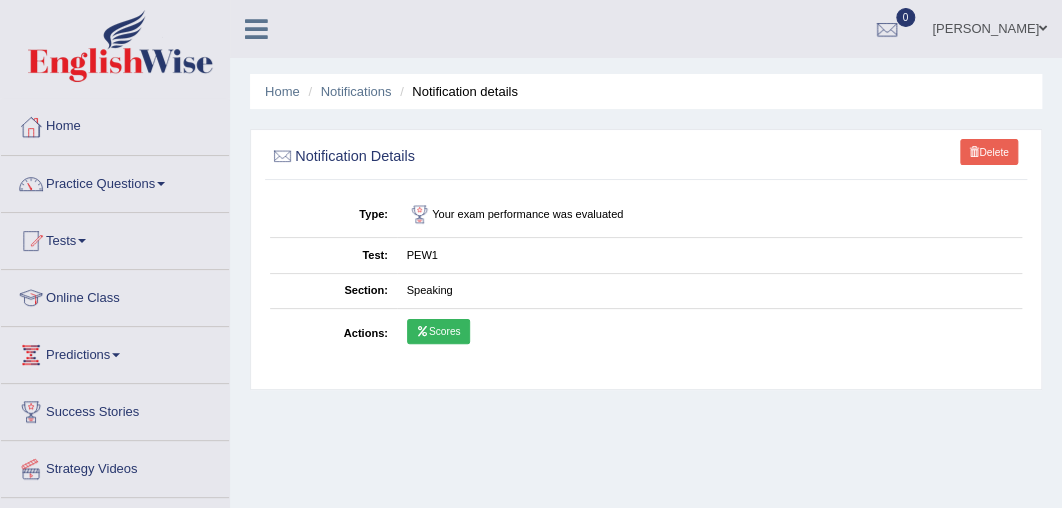 click on "Scores" at bounding box center [438, 332] 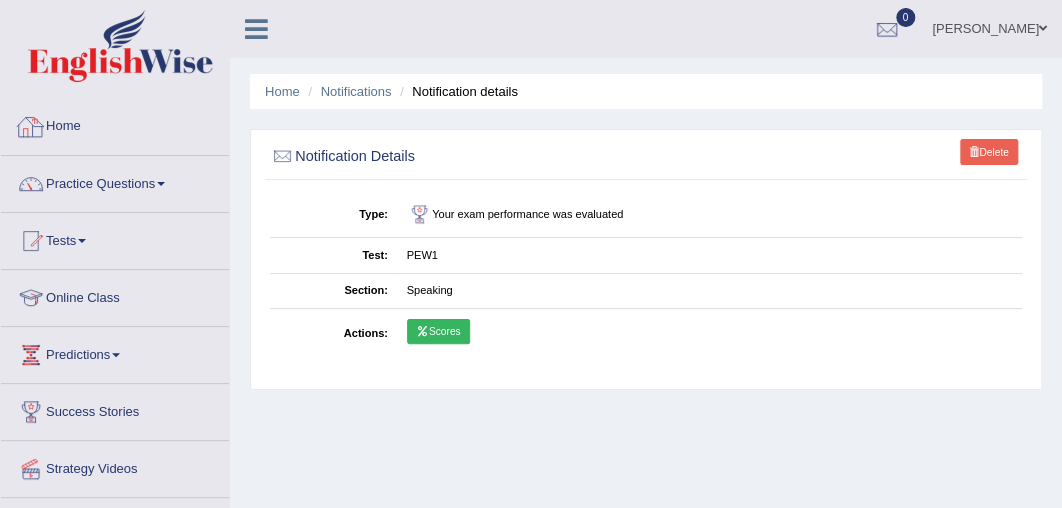 click on "Home" at bounding box center (115, 124) 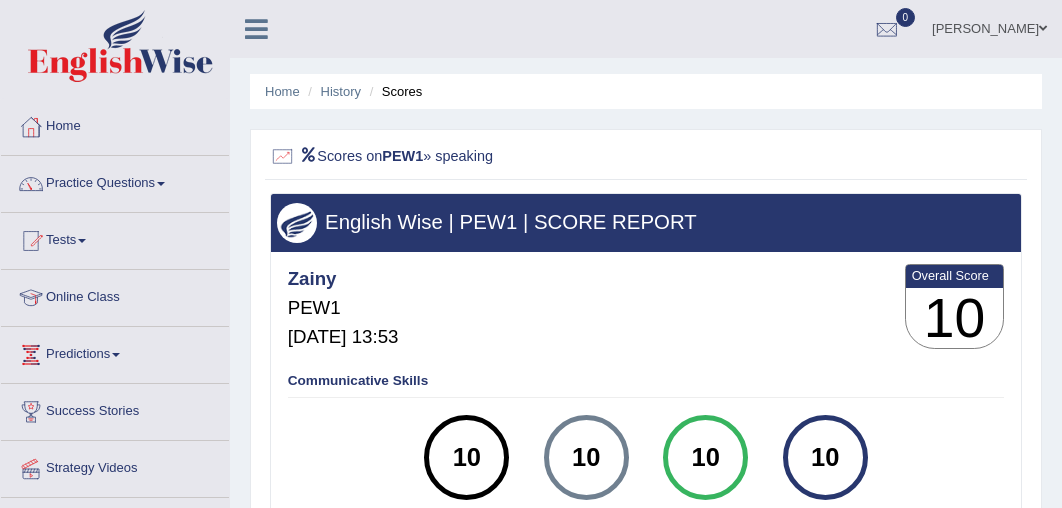 scroll, scrollTop: 0, scrollLeft: 0, axis: both 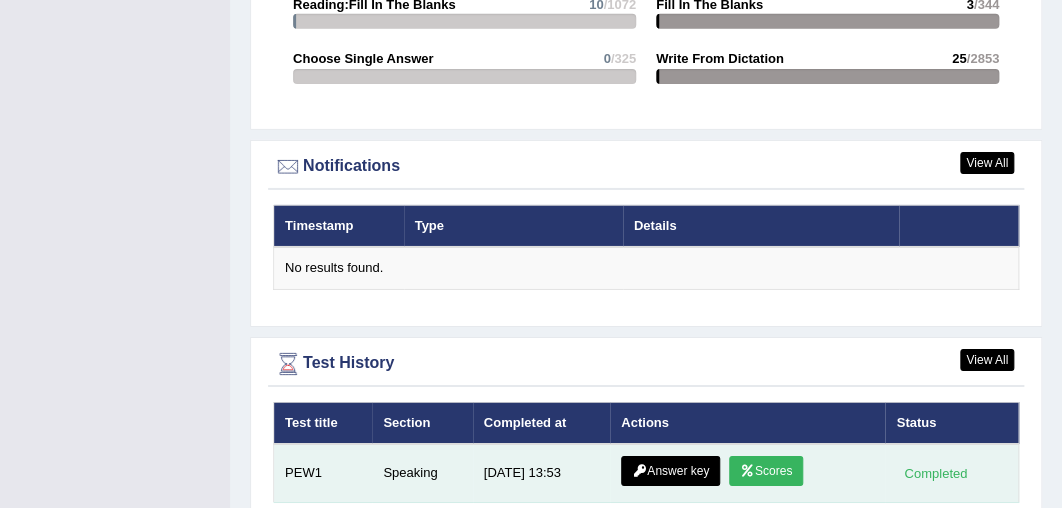 click at bounding box center (747, 471) 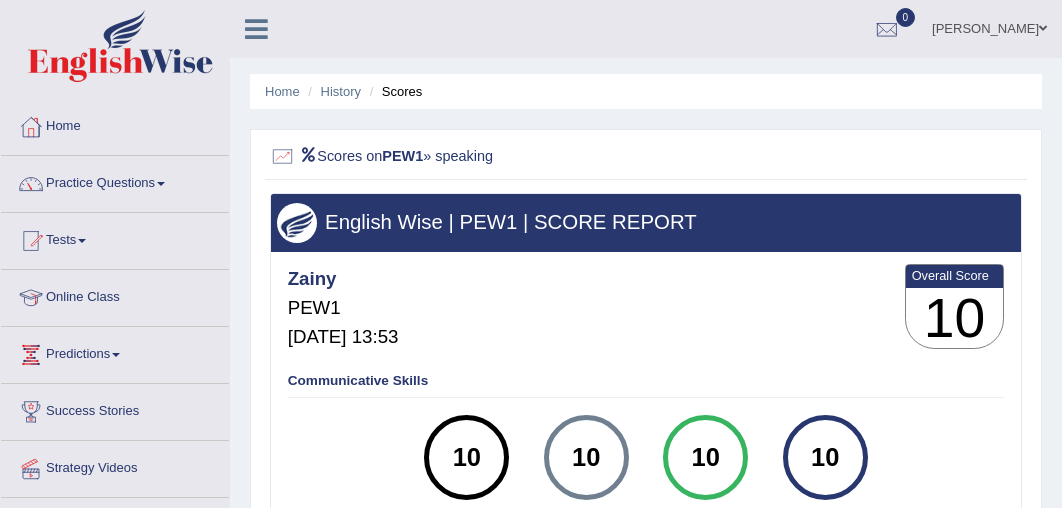 scroll, scrollTop: 0, scrollLeft: 0, axis: both 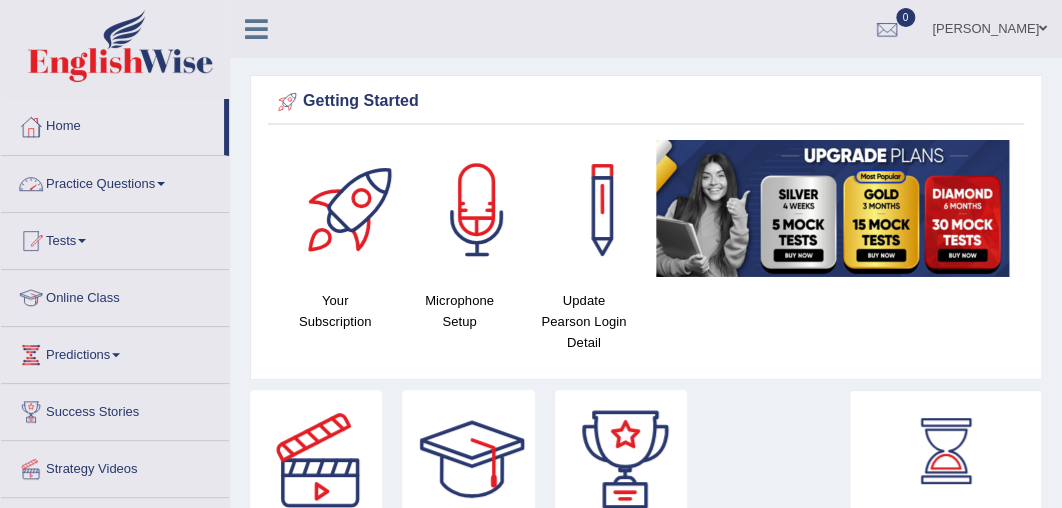 click on "Practice Questions" at bounding box center [115, 181] 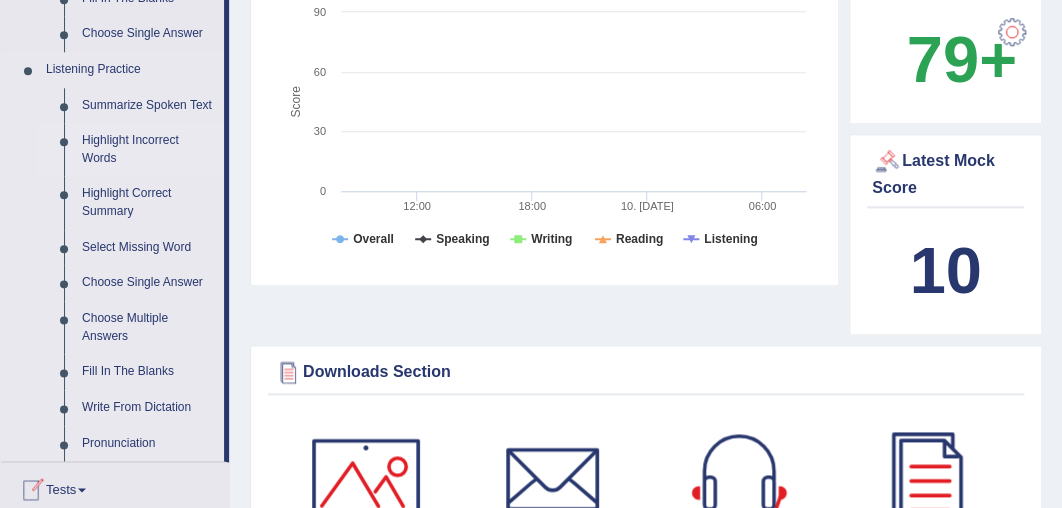 scroll, scrollTop: 725, scrollLeft: 0, axis: vertical 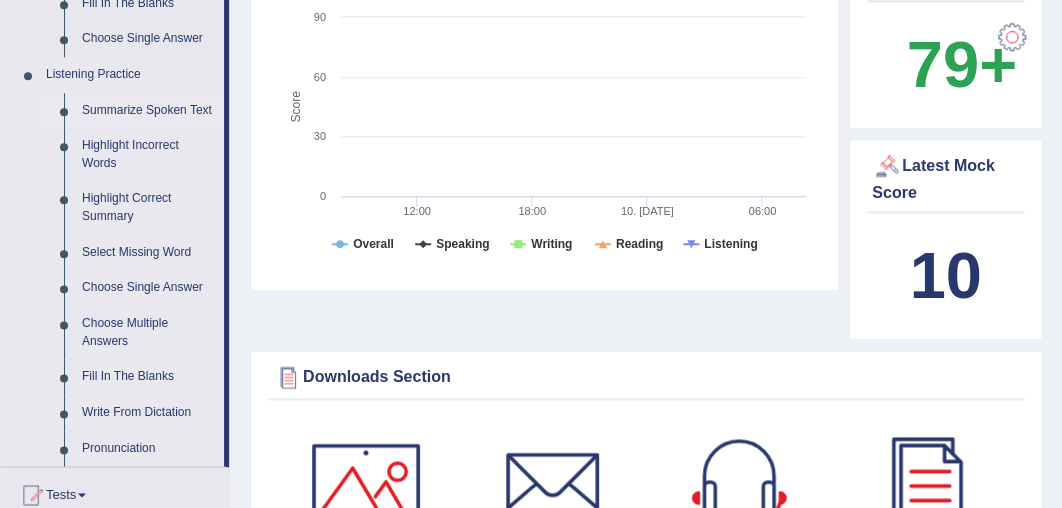 click on "Summarize Spoken Text" at bounding box center [148, 111] 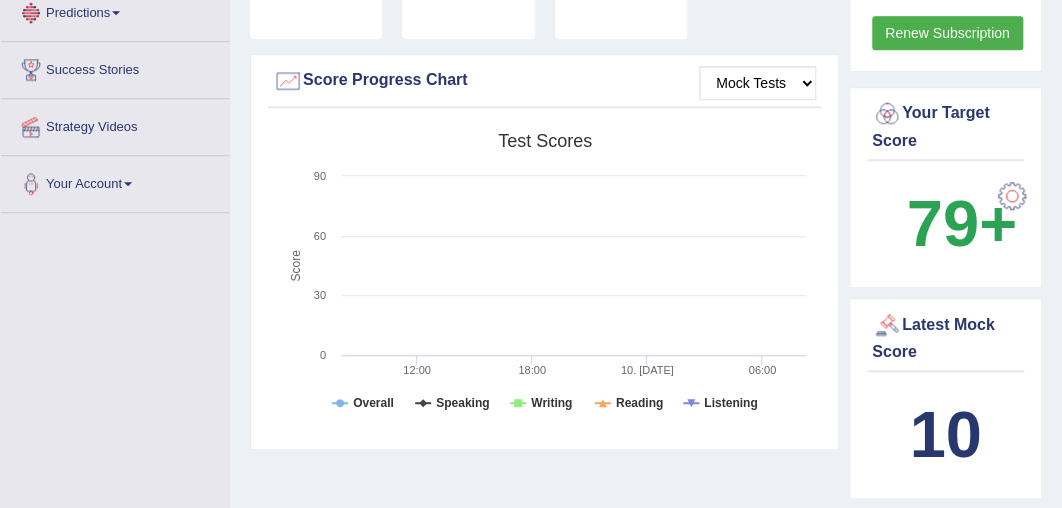 scroll, scrollTop: 722, scrollLeft: 0, axis: vertical 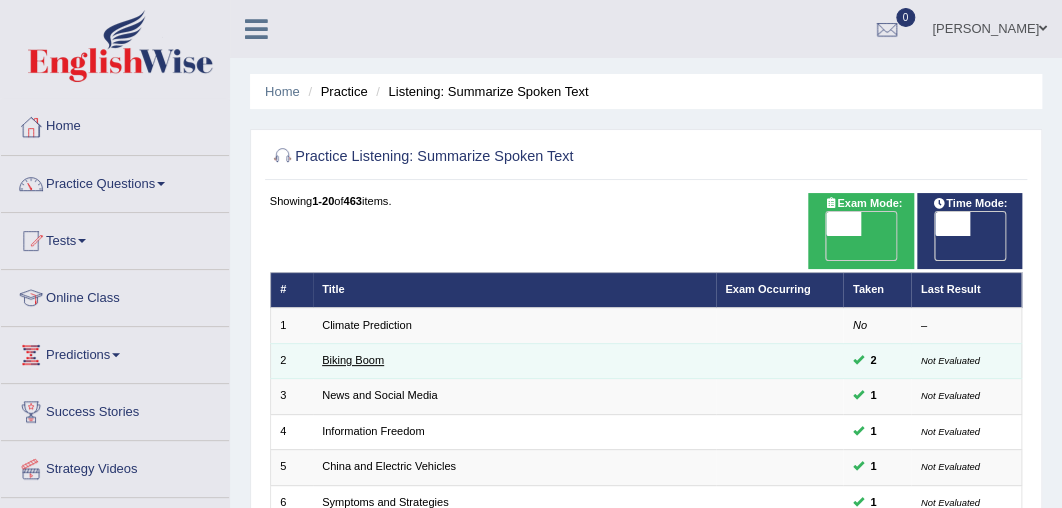 click on "Biking Boom" at bounding box center (353, 360) 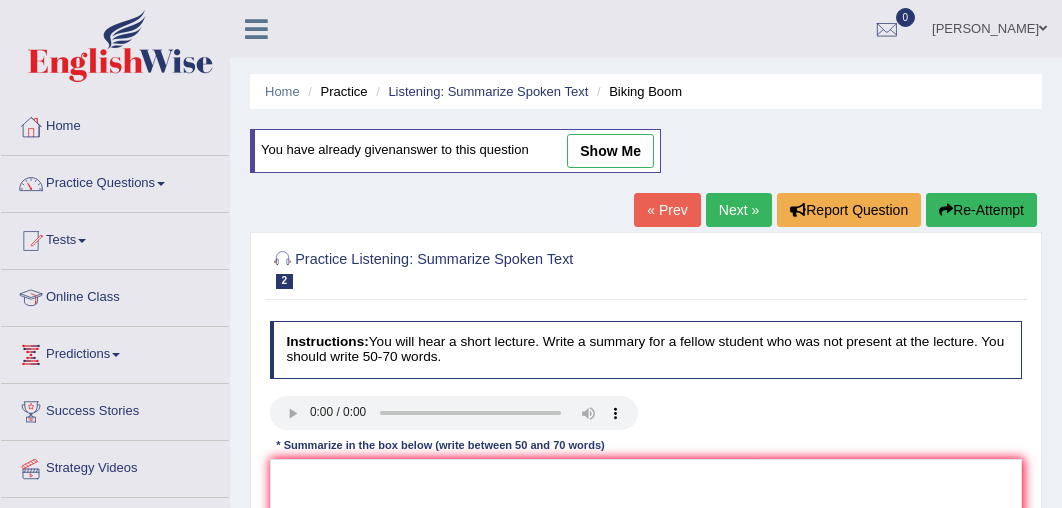 scroll, scrollTop: 0, scrollLeft: 0, axis: both 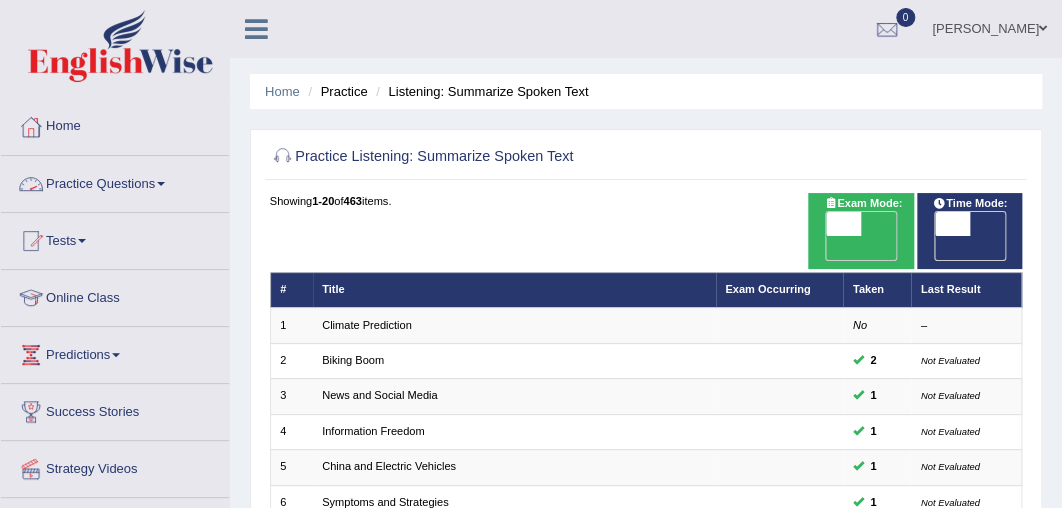 click on "Practice Questions" at bounding box center (115, 181) 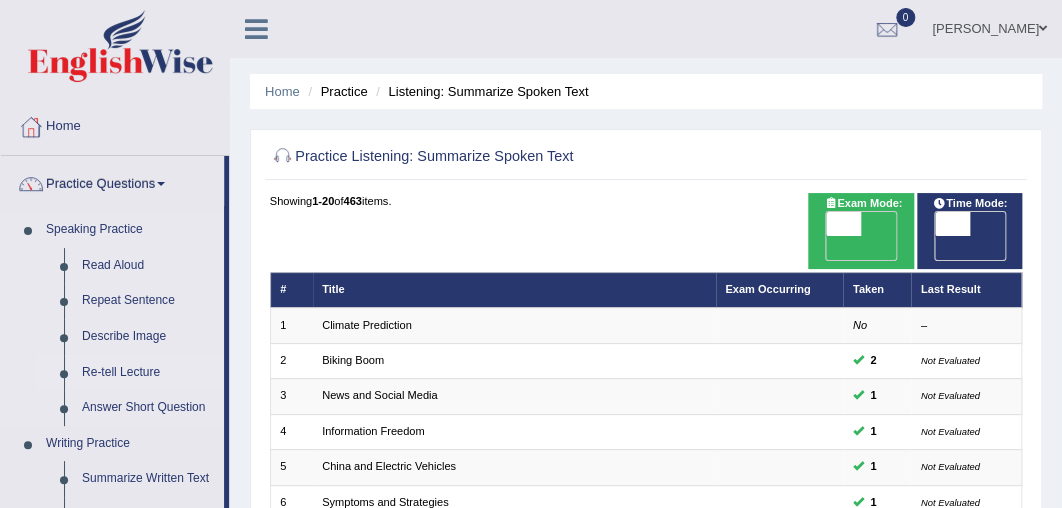 click on "Re-tell Lecture" at bounding box center (148, 373) 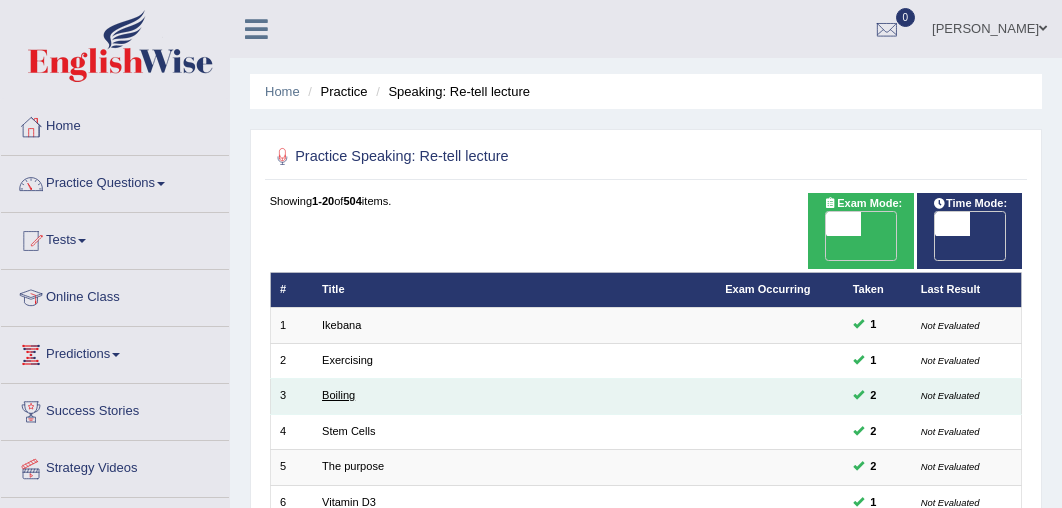 scroll, scrollTop: 0, scrollLeft: 0, axis: both 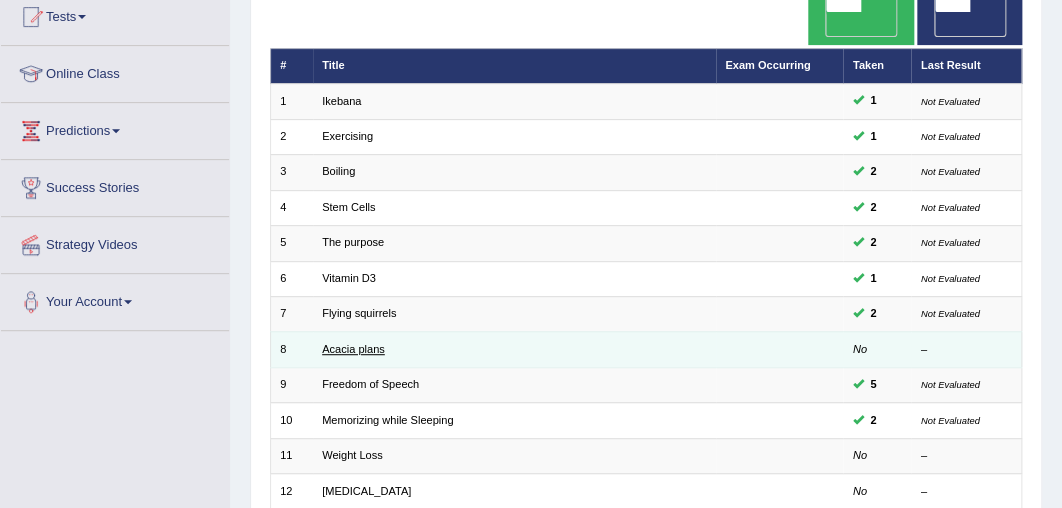 click on "Acacia plans" at bounding box center [353, 349] 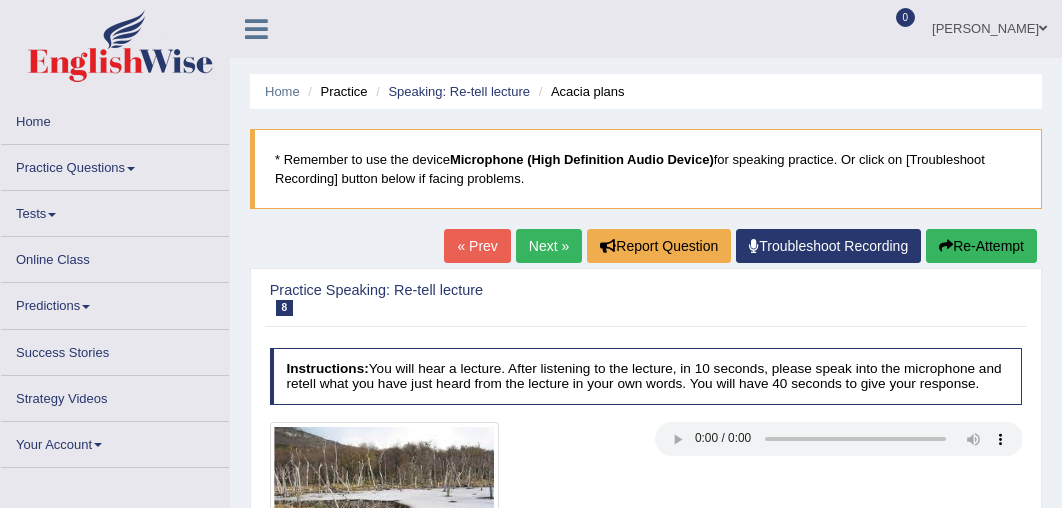 scroll, scrollTop: 0, scrollLeft: 0, axis: both 